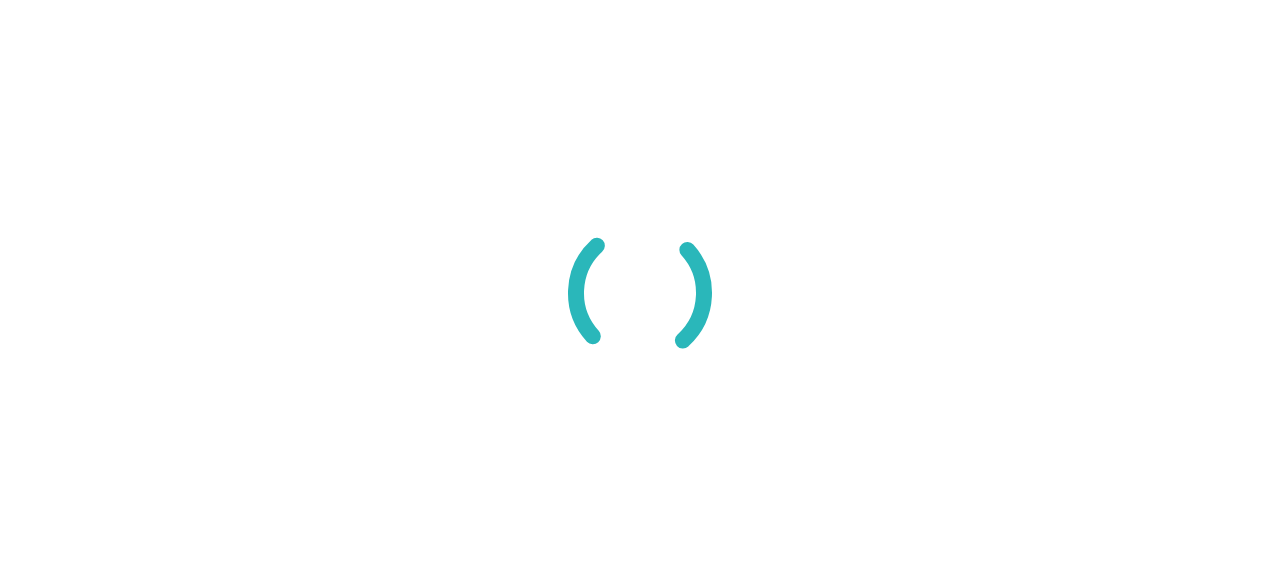 scroll, scrollTop: 0, scrollLeft: 0, axis: both 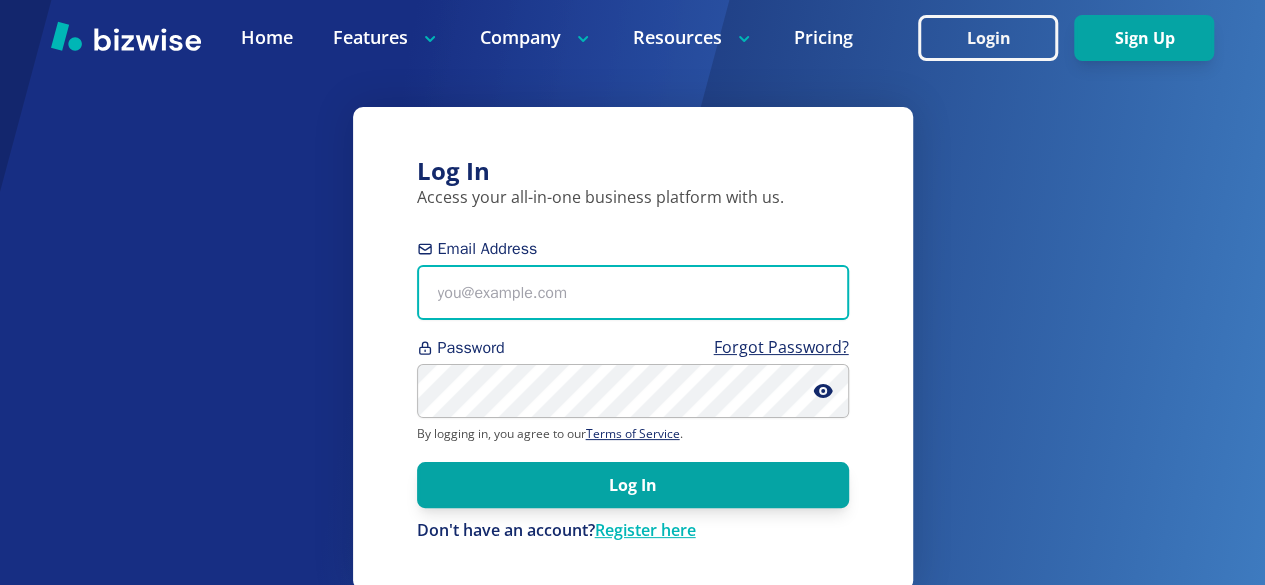 click on "Email Address" at bounding box center [633, 292] 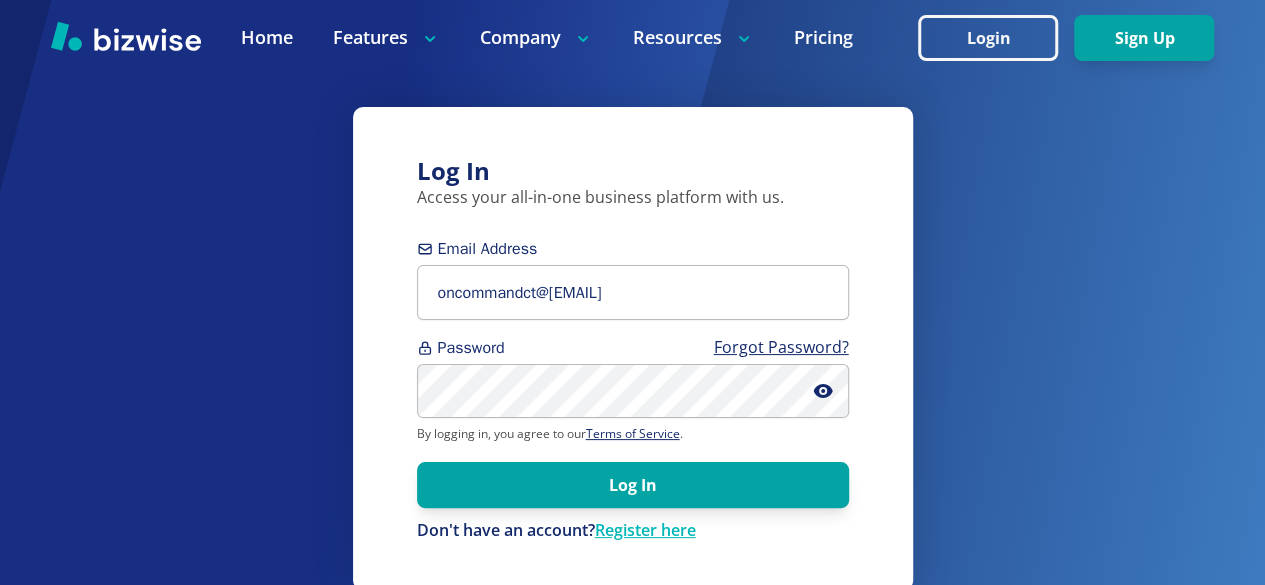 click on "Log In" at bounding box center (633, 485) 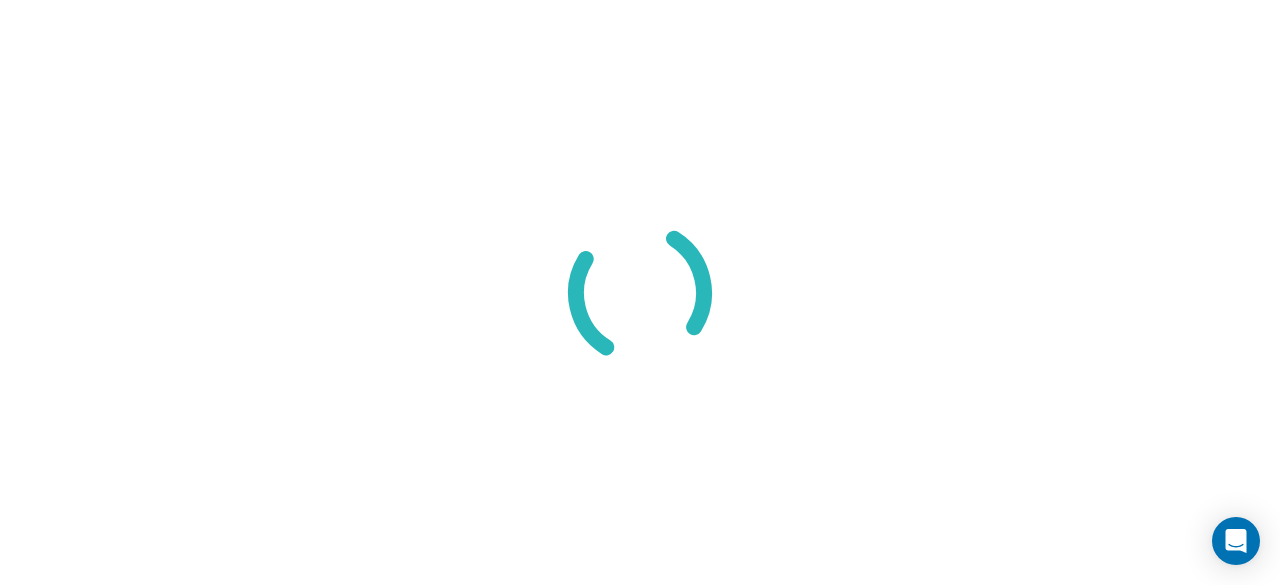 scroll, scrollTop: 0, scrollLeft: 0, axis: both 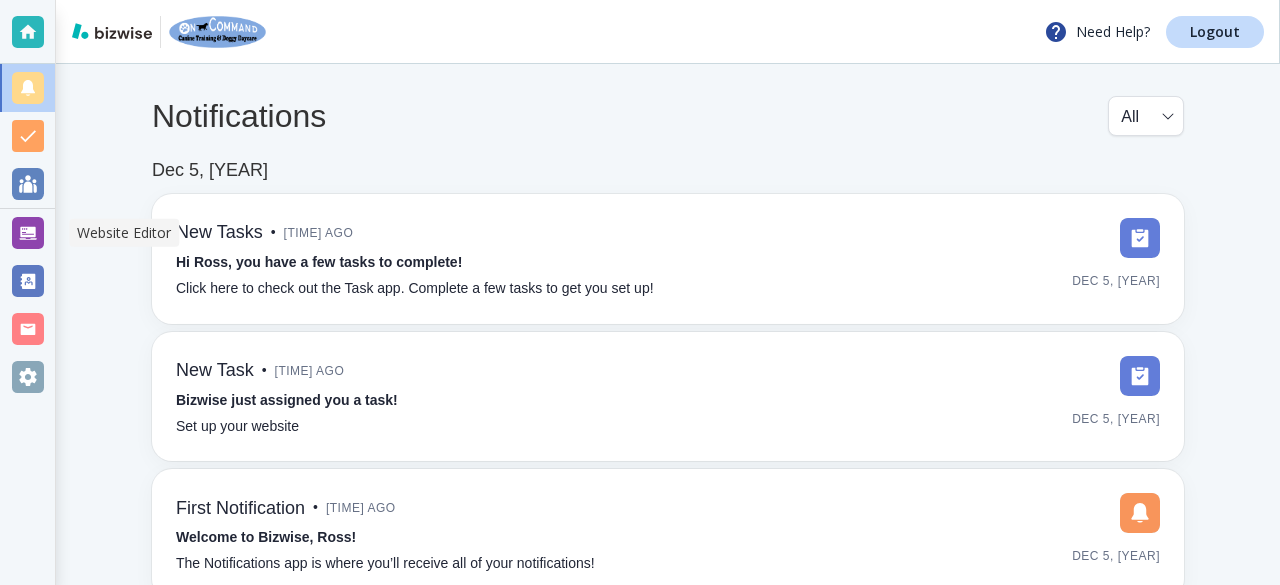 click at bounding box center (28, 233) 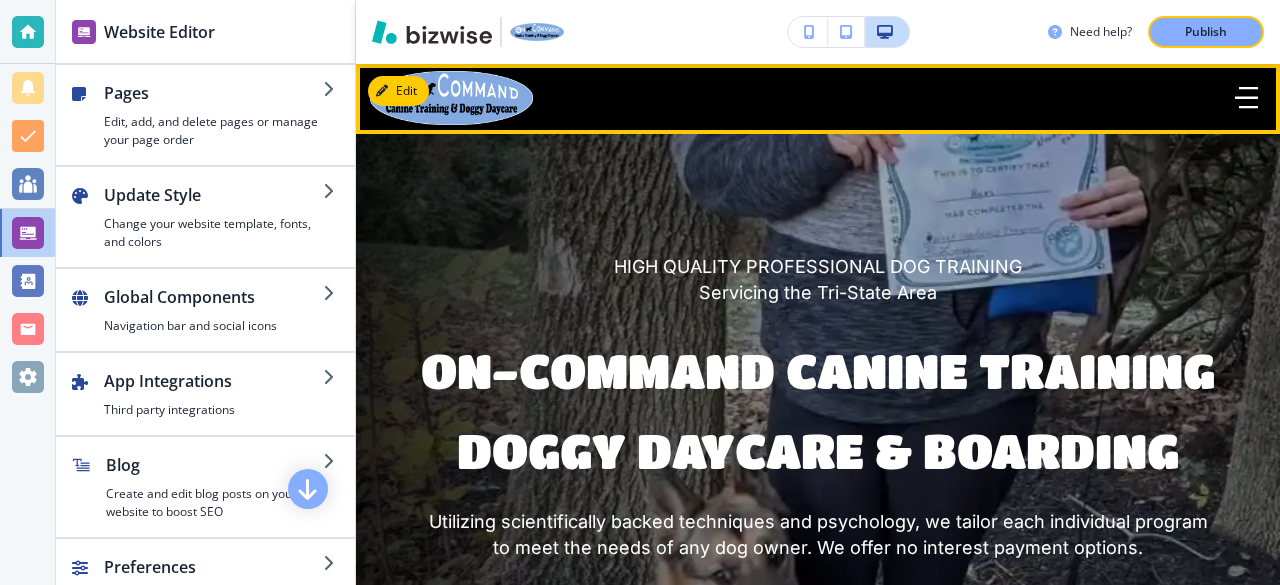click 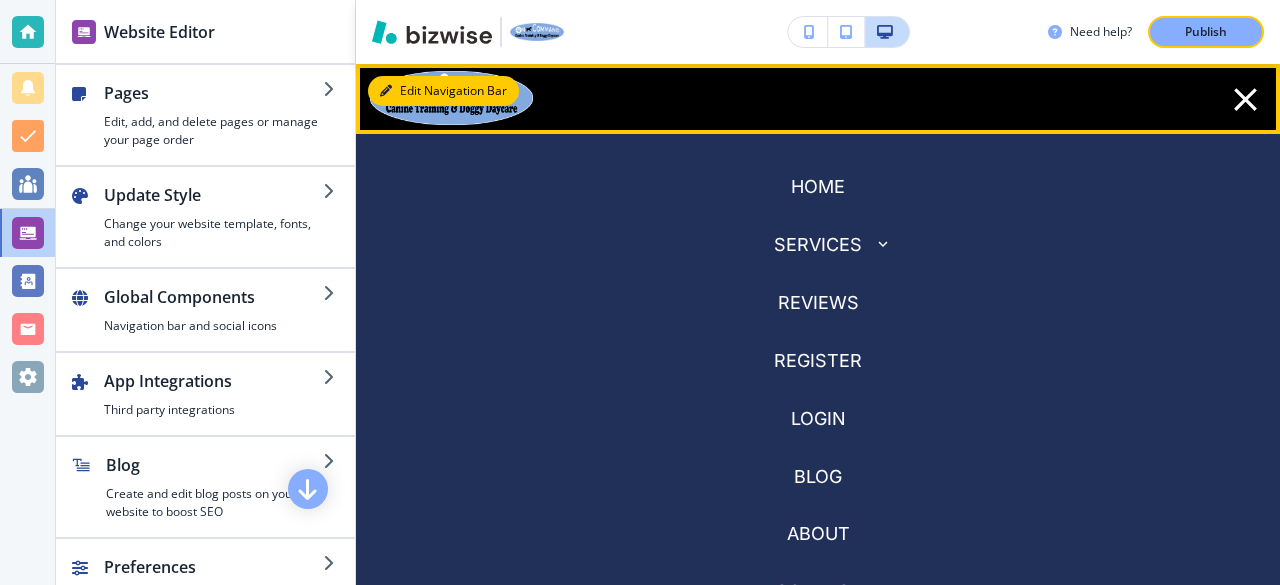 click on "Edit Navigation Bar" at bounding box center [818, 99] 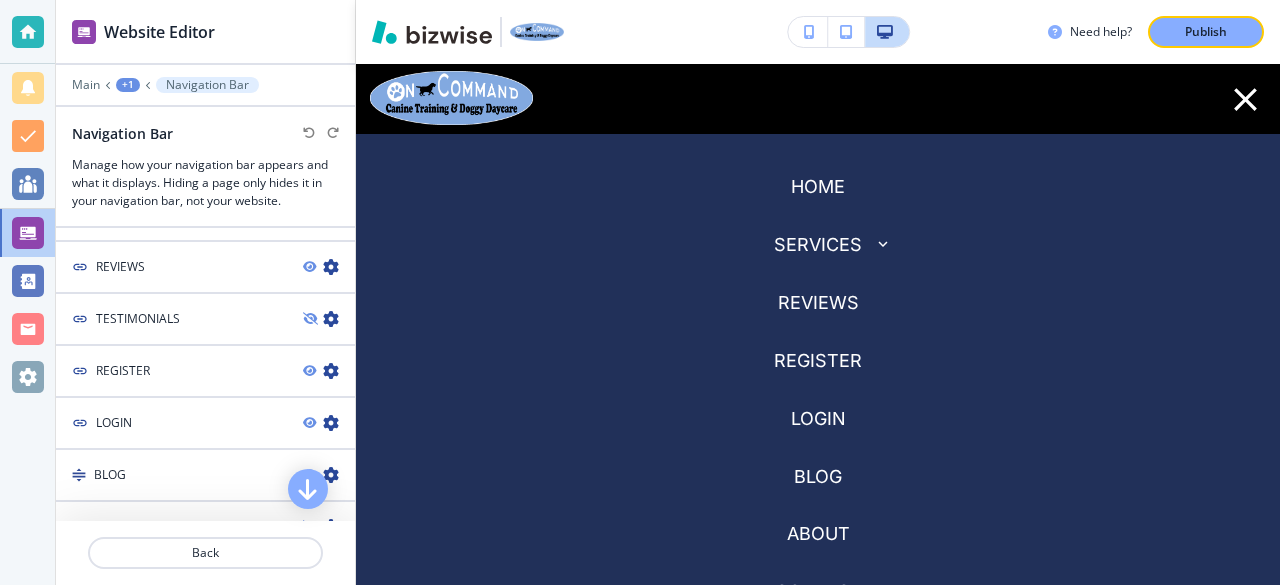 scroll, scrollTop: 1342, scrollLeft: 0, axis: vertical 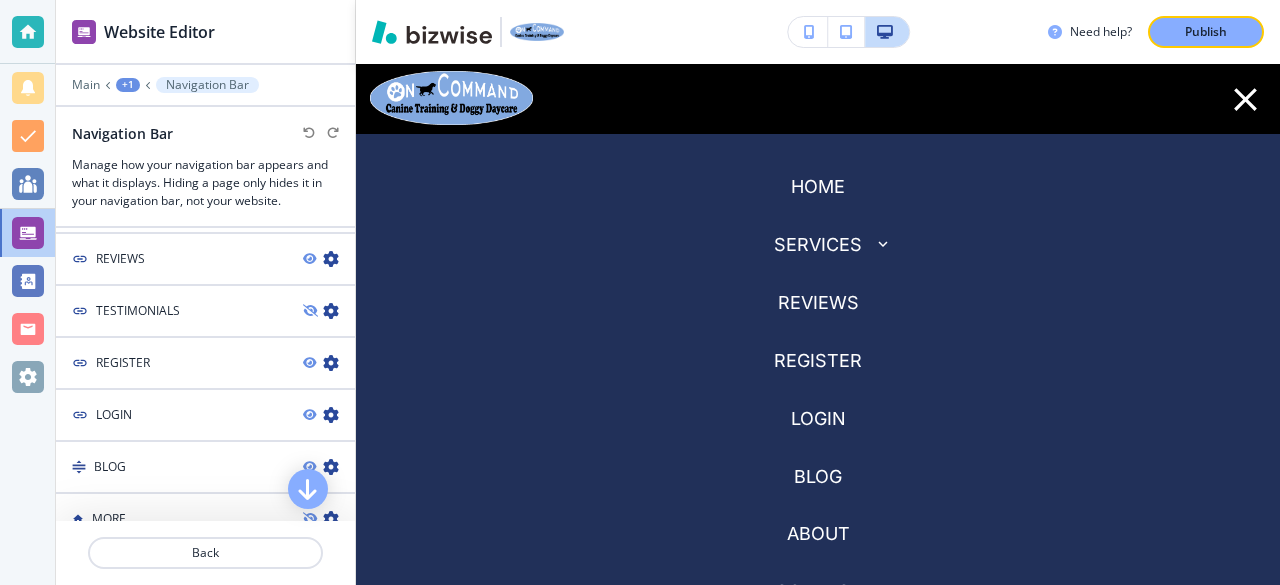 click at bounding box center [329, 363] 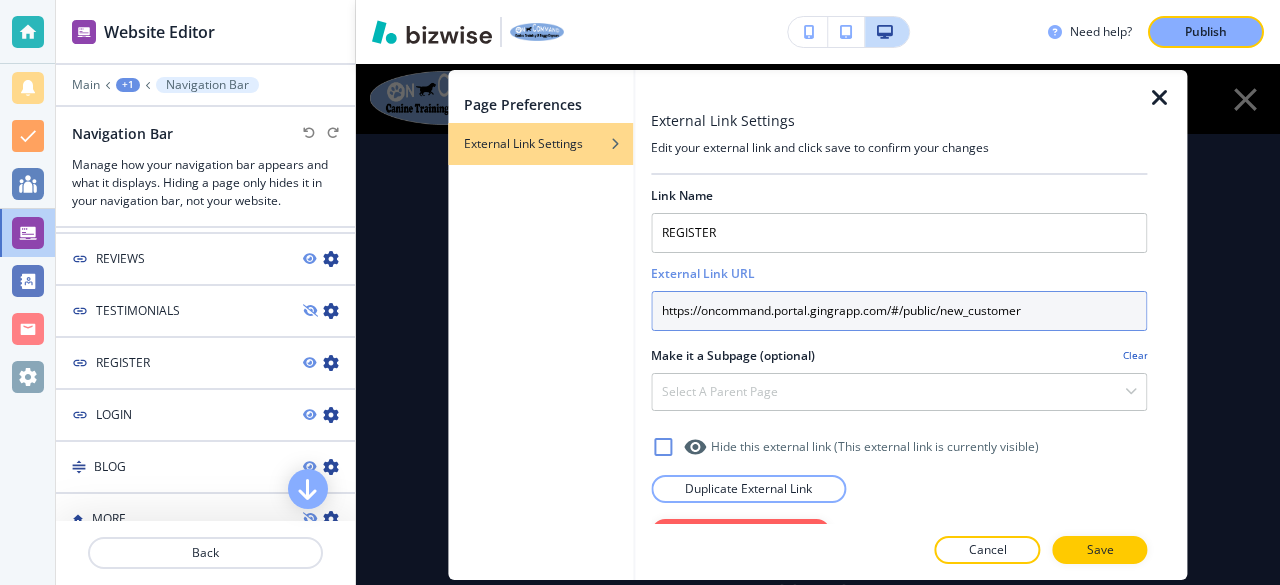 drag, startPoint x: 1041, startPoint y: 311, endPoint x: 615, endPoint y: 302, distance: 426.09506 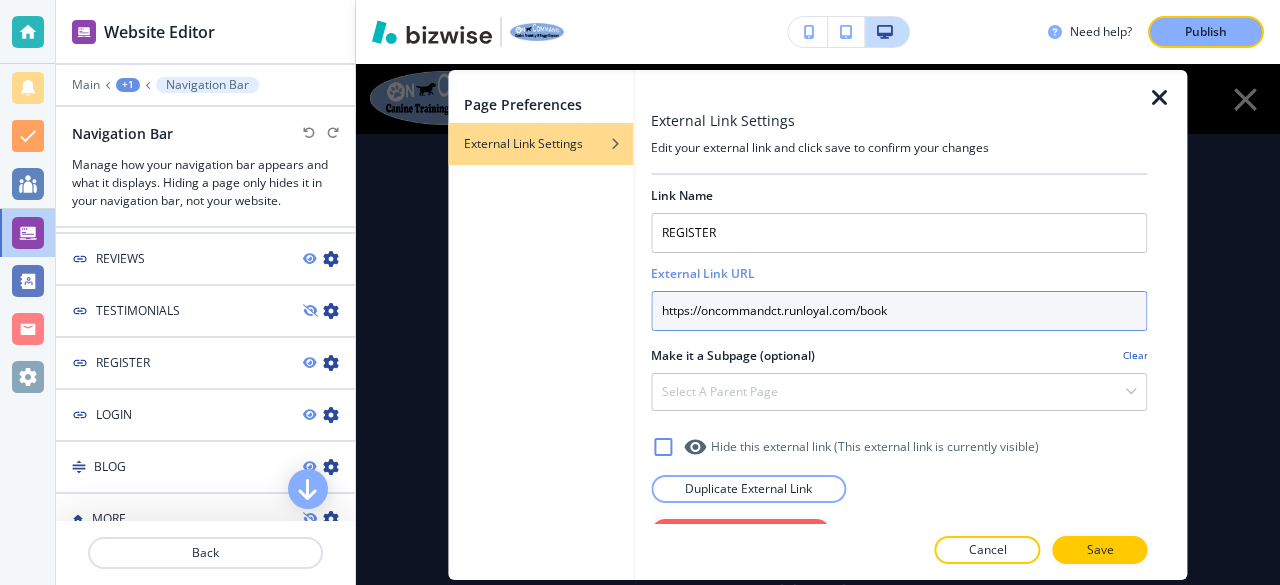 type on "https://oncommandct.runloyal.com/book" 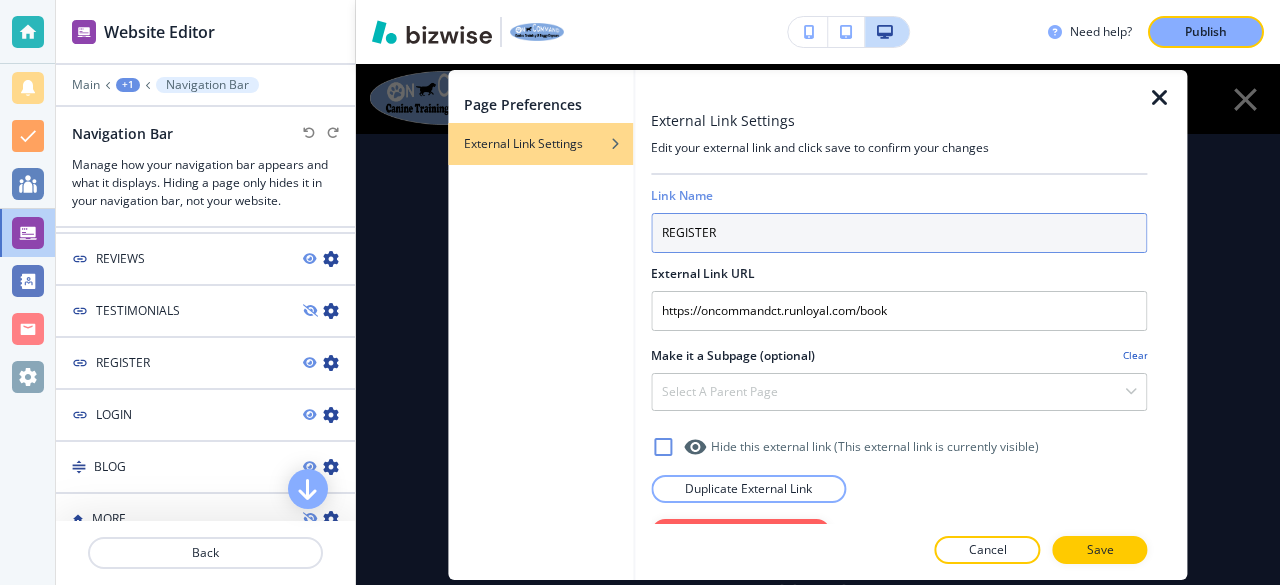 click on "REGISTER" at bounding box center (899, 233) 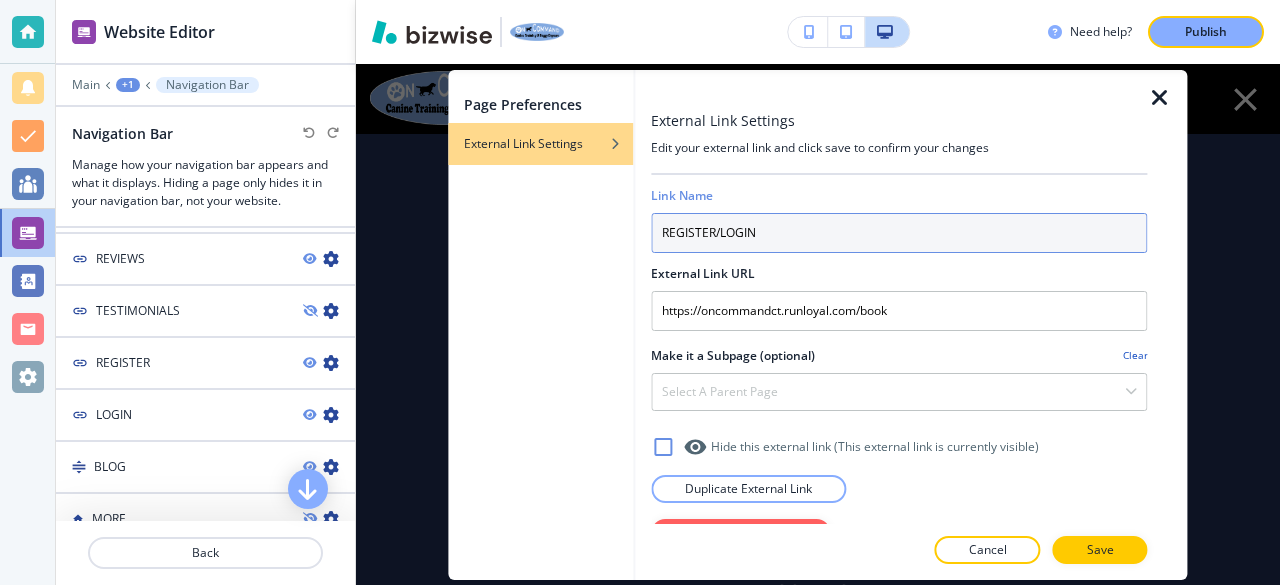 type on "REGISTER/LOGIN" 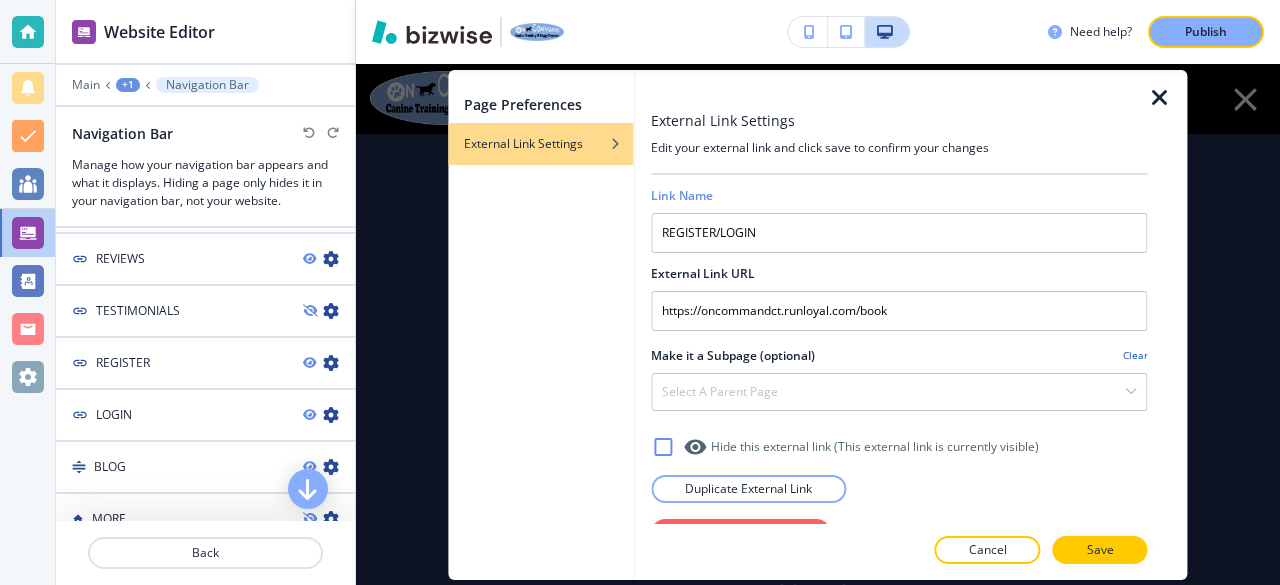 click on "Save" at bounding box center (1100, 550) 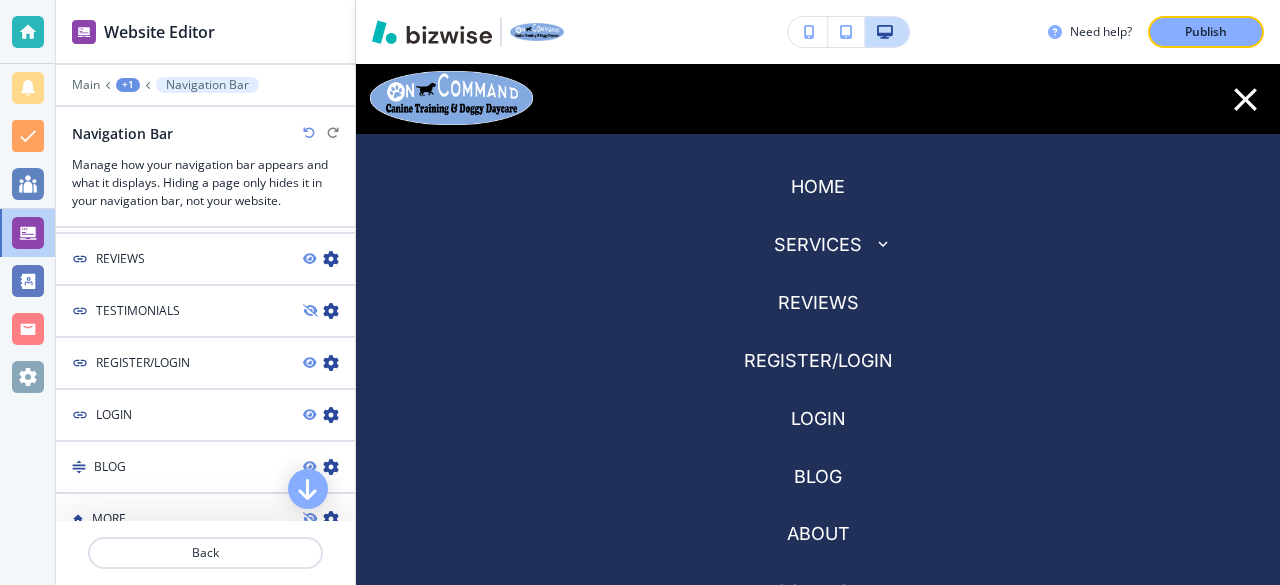 click at bounding box center [309, 415] 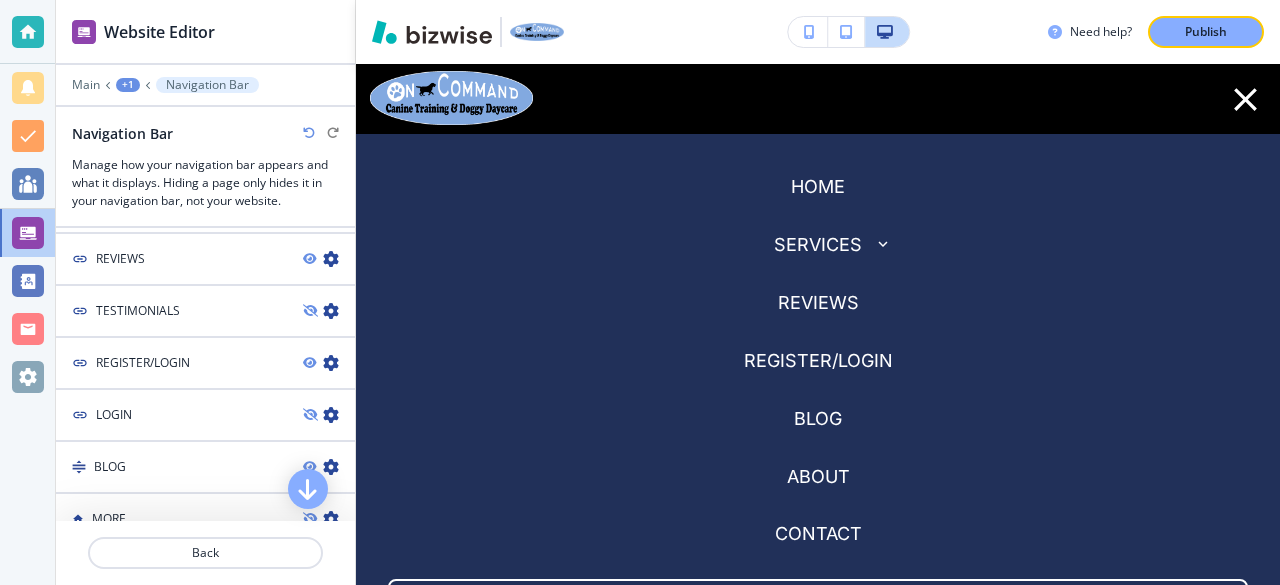 click on "Publish" at bounding box center (1206, 32) 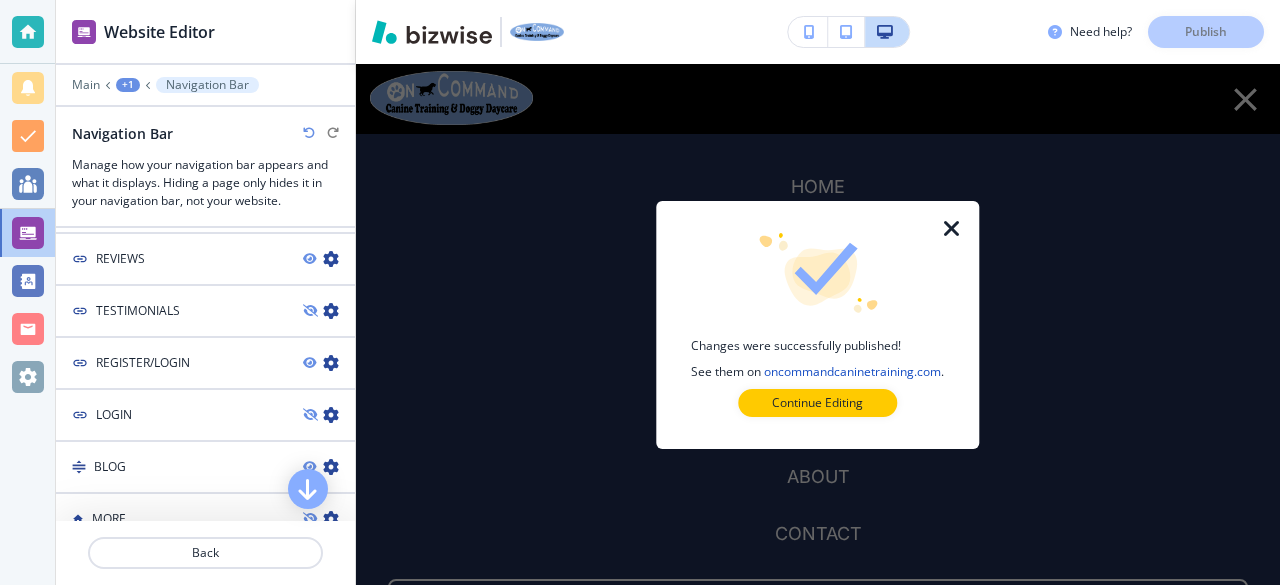 click on "Continue Editing" at bounding box center [817, 403] 